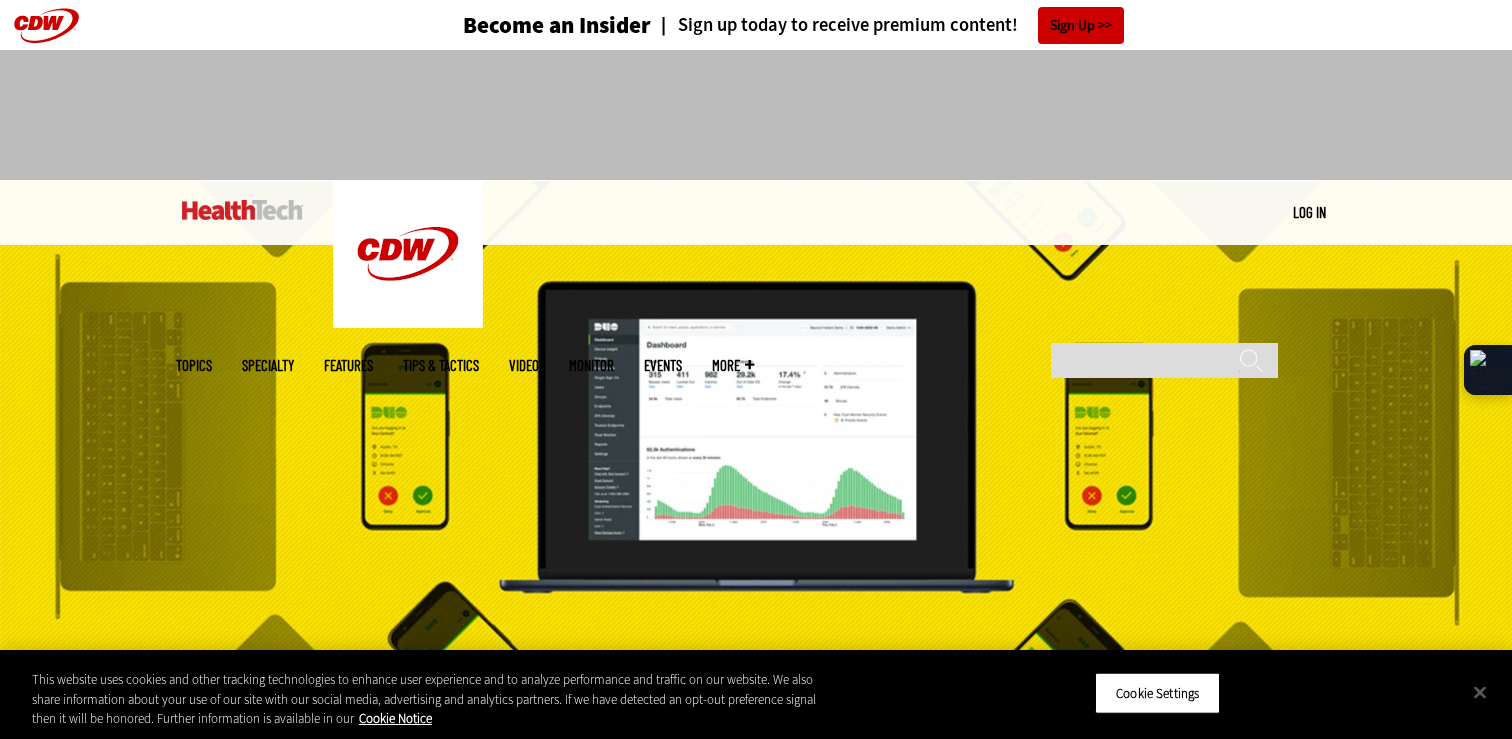 scroll, scrollTop: 0, scrollLeft: 0, axis: both 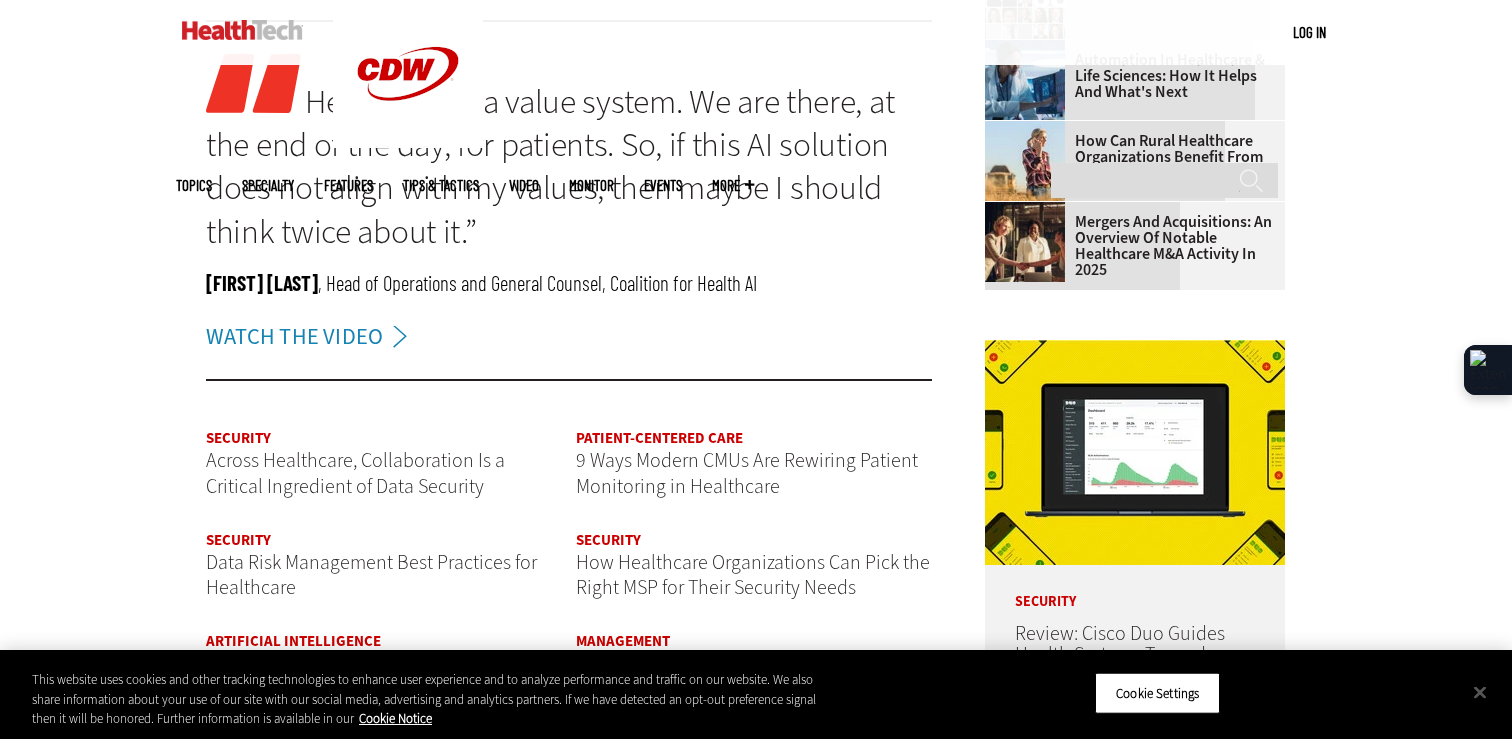 click on "Topics" at bounding box center [194, 185] 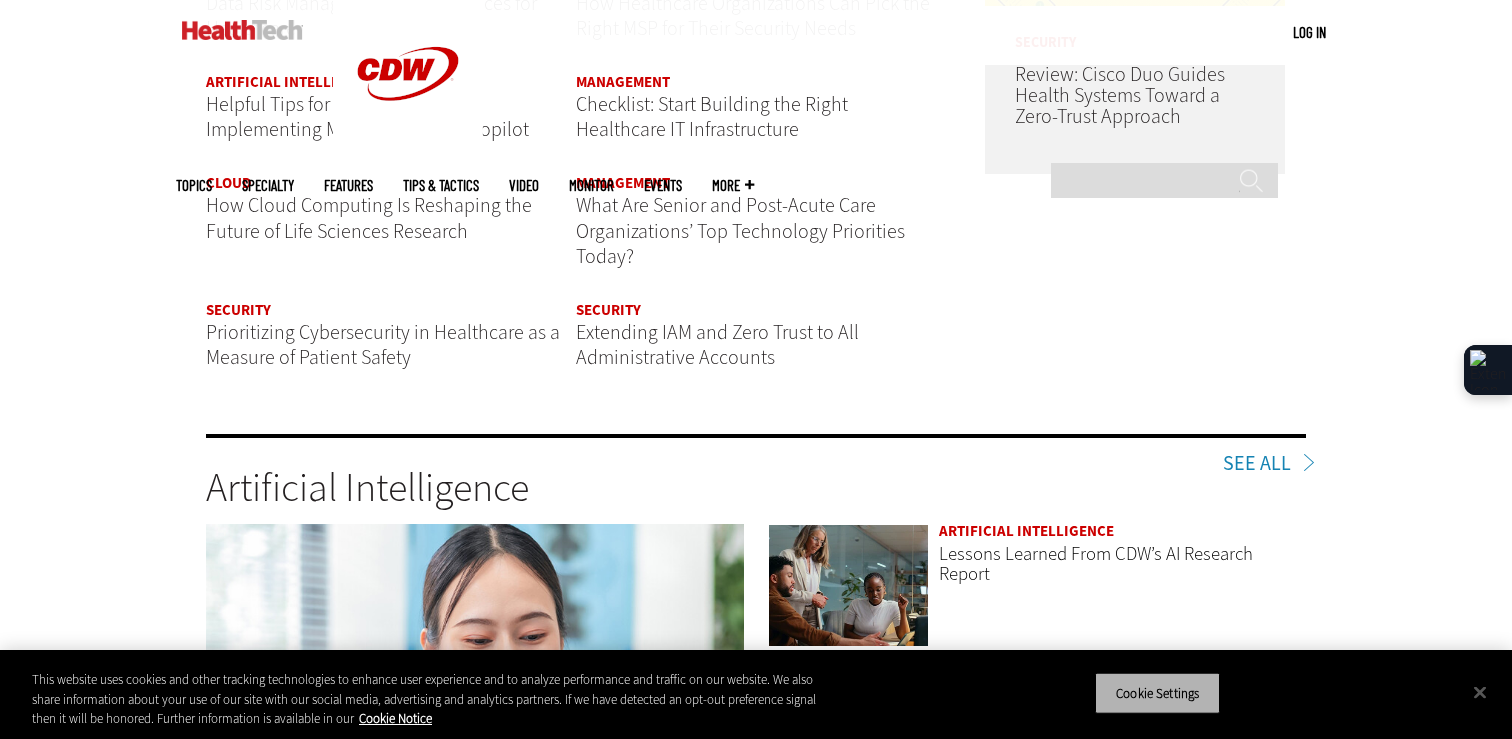 scroll, scrollTop: 2685, scrollLeft: 0, axis: vertical 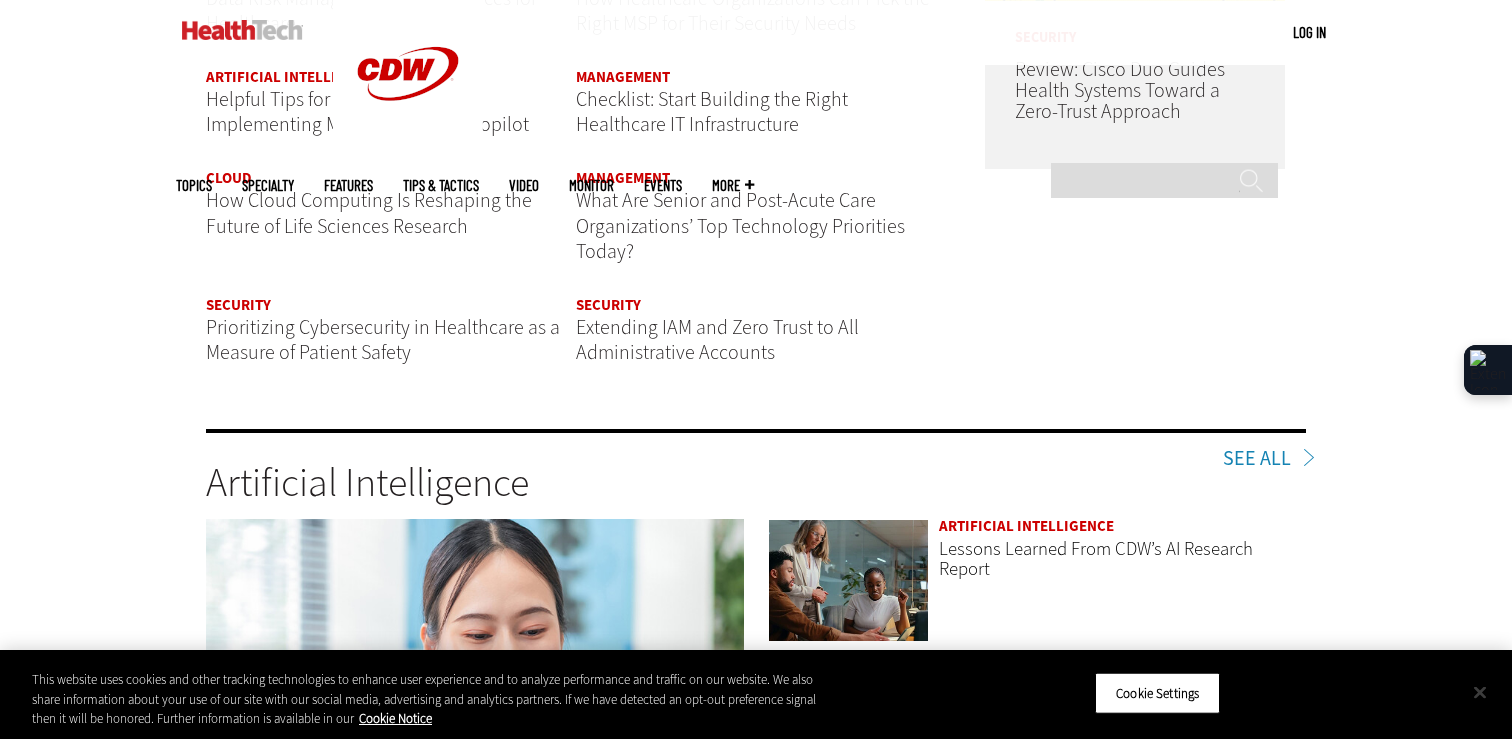 click at bounding box center (1480, 692) 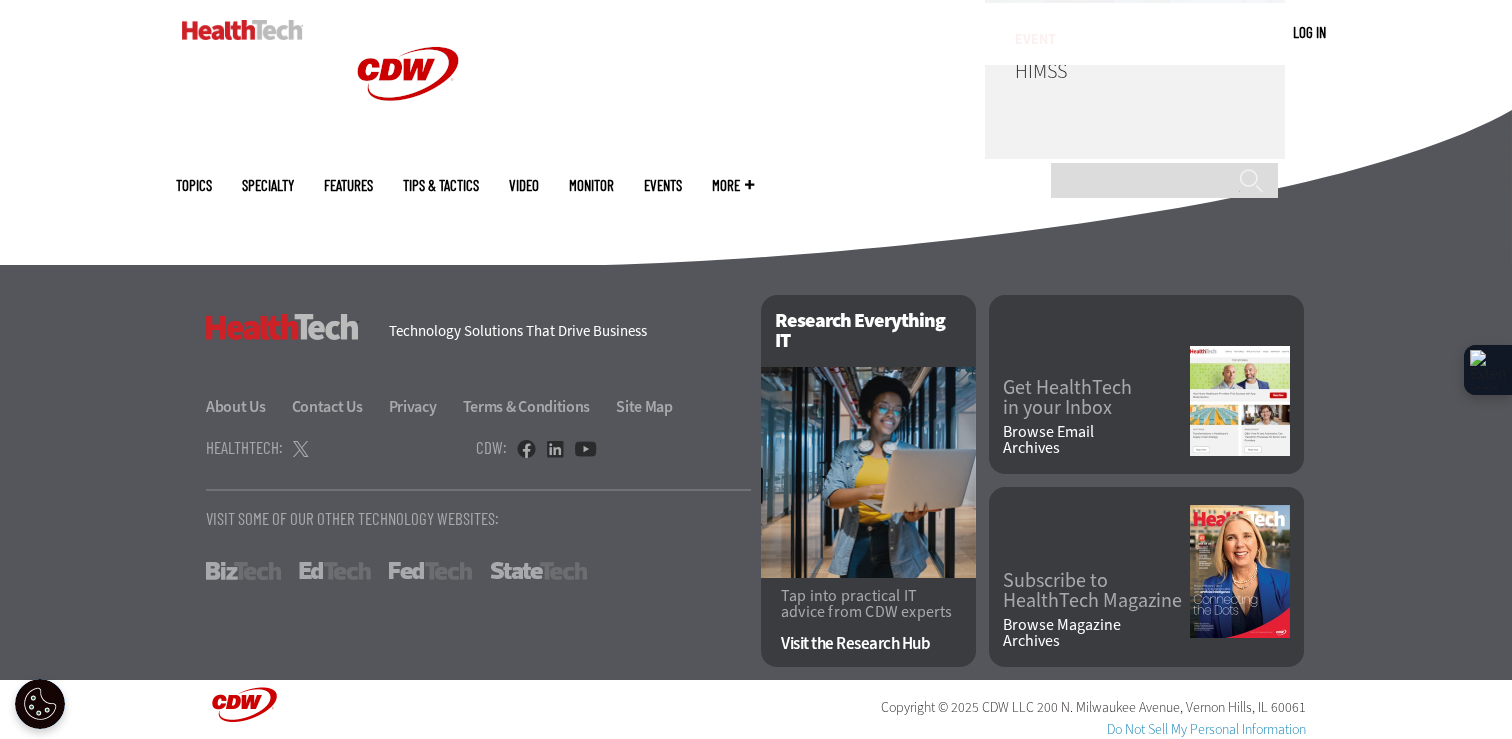 scroll, scrollTop: 5097, scrollLeft: 0, axis: vertical 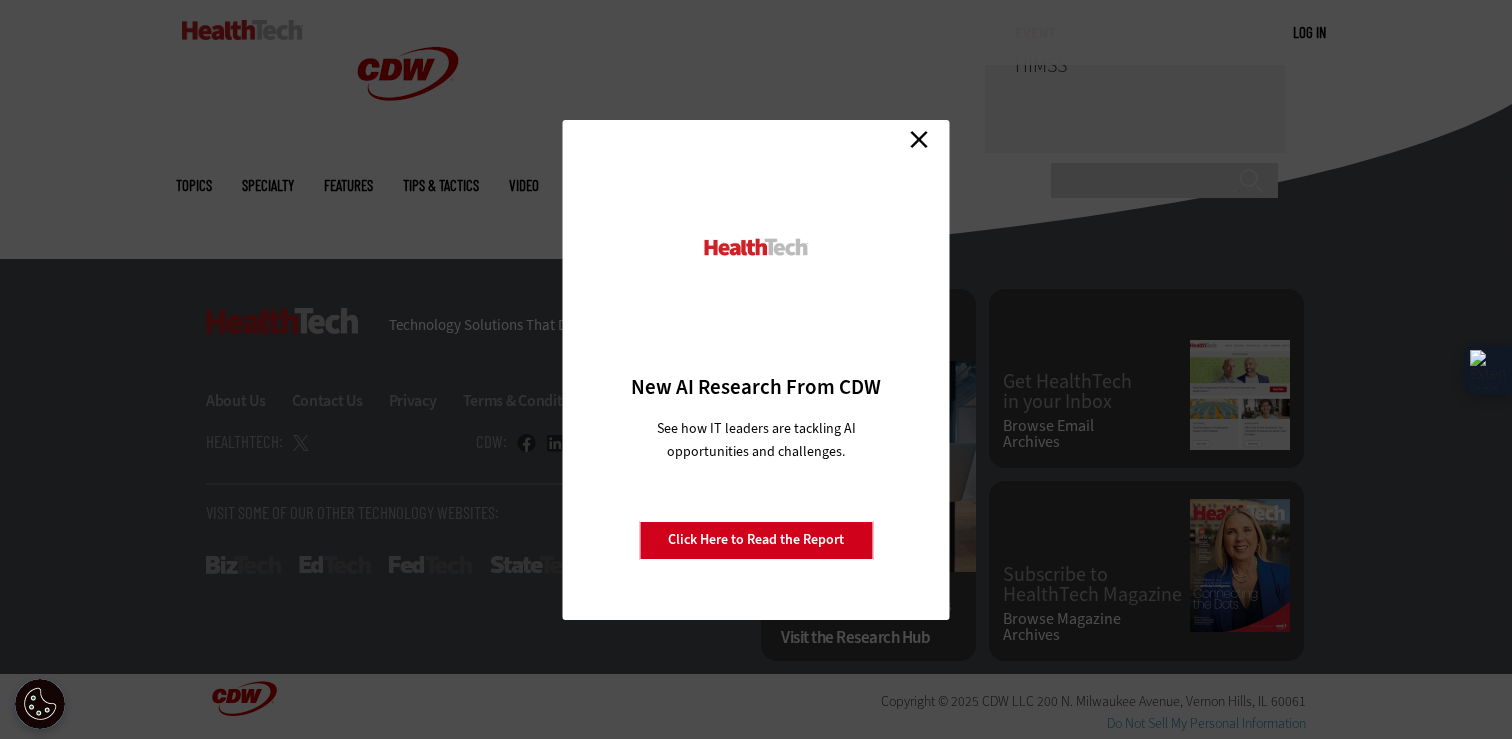 click on "Close" at bounding box center (919, 140) 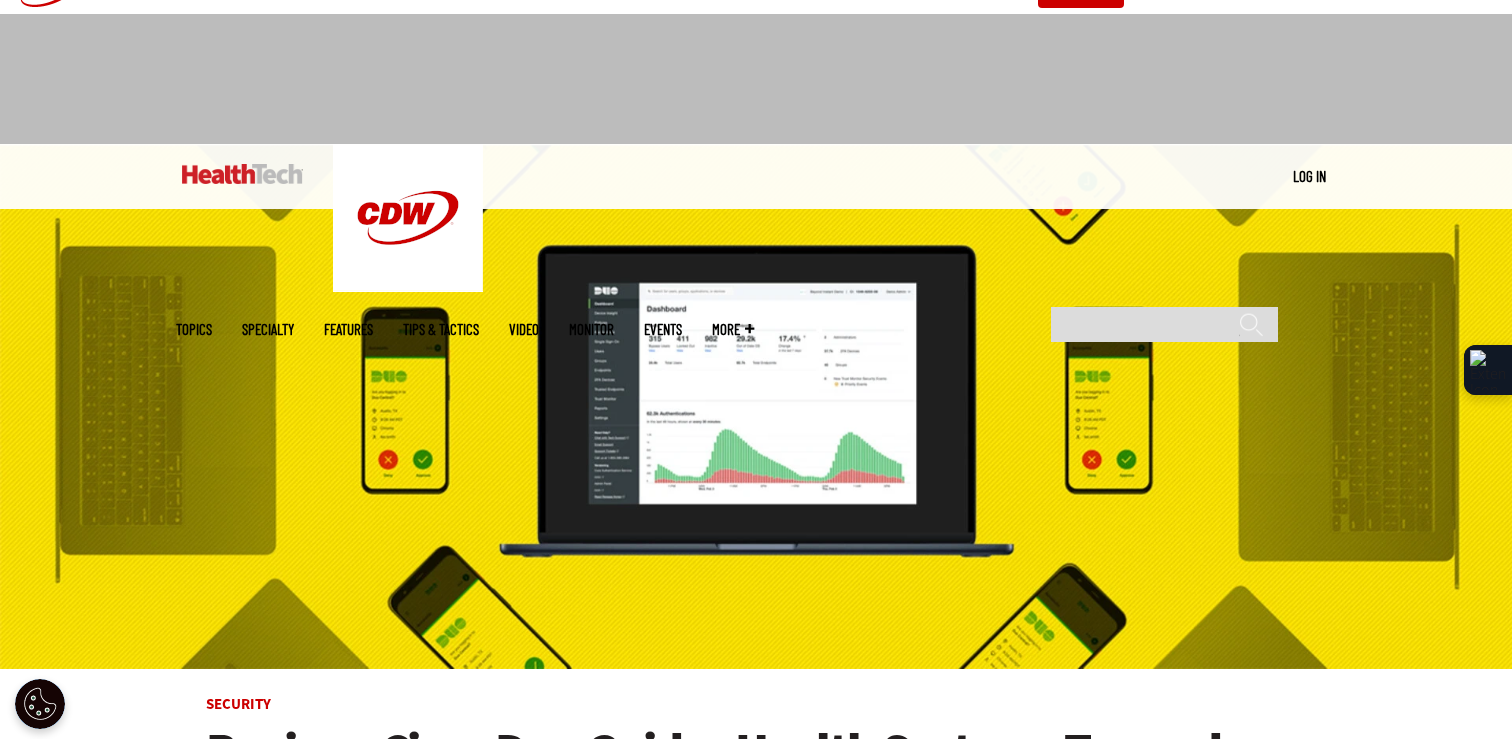 scroll, scrollTop: 0, scrollLeft: 0, axis: both 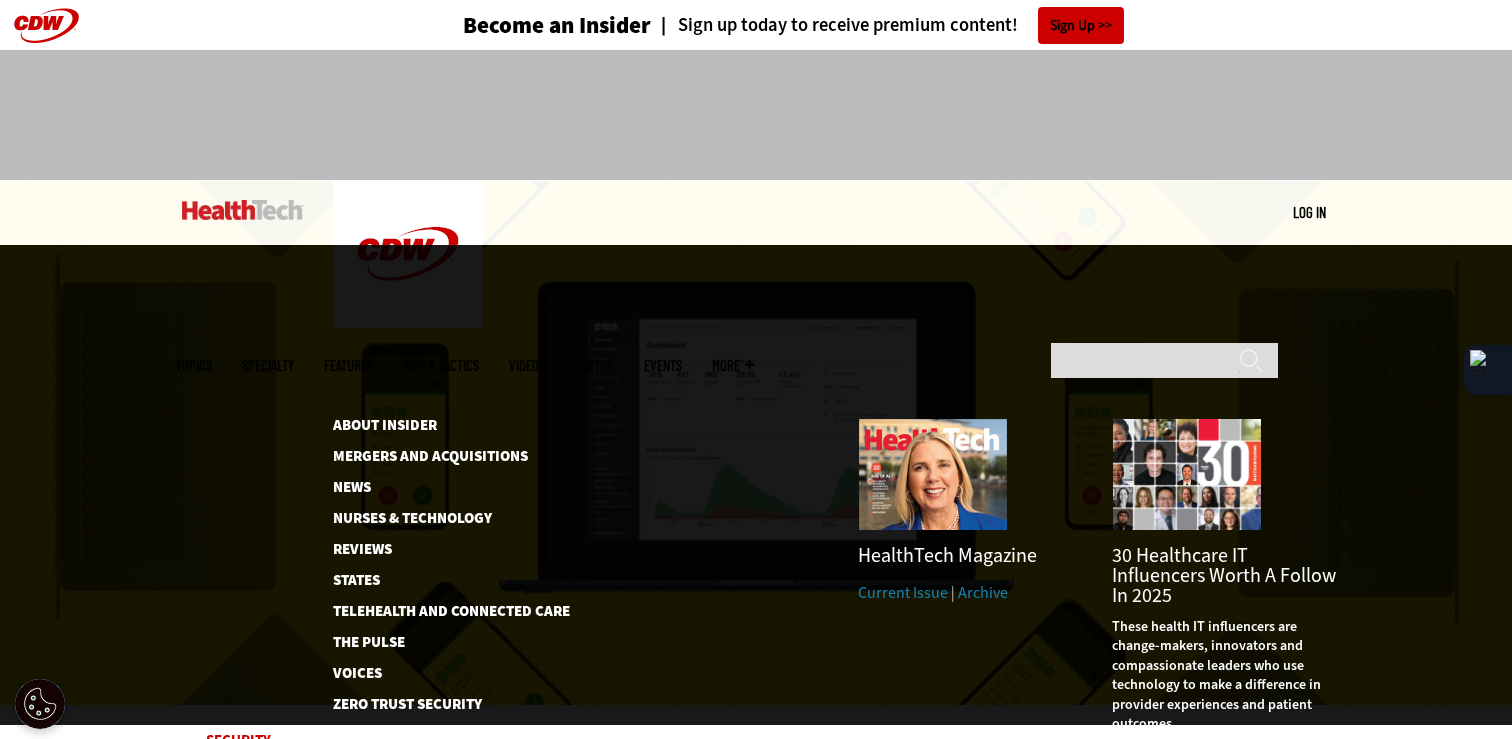 click on "More" at bounding box center (733, 365) 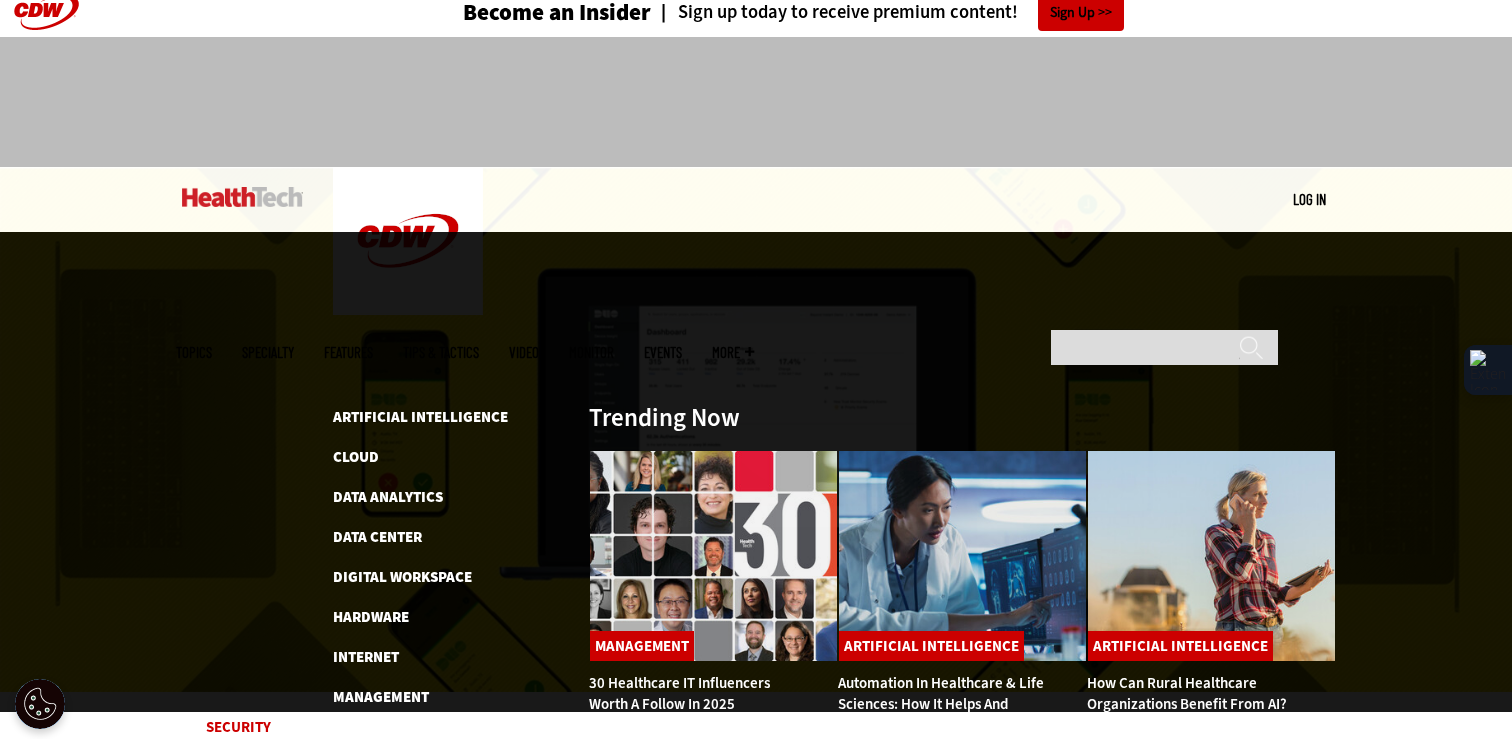 scroll, scrollTop: 0, scrollLeft: 0, axis: both 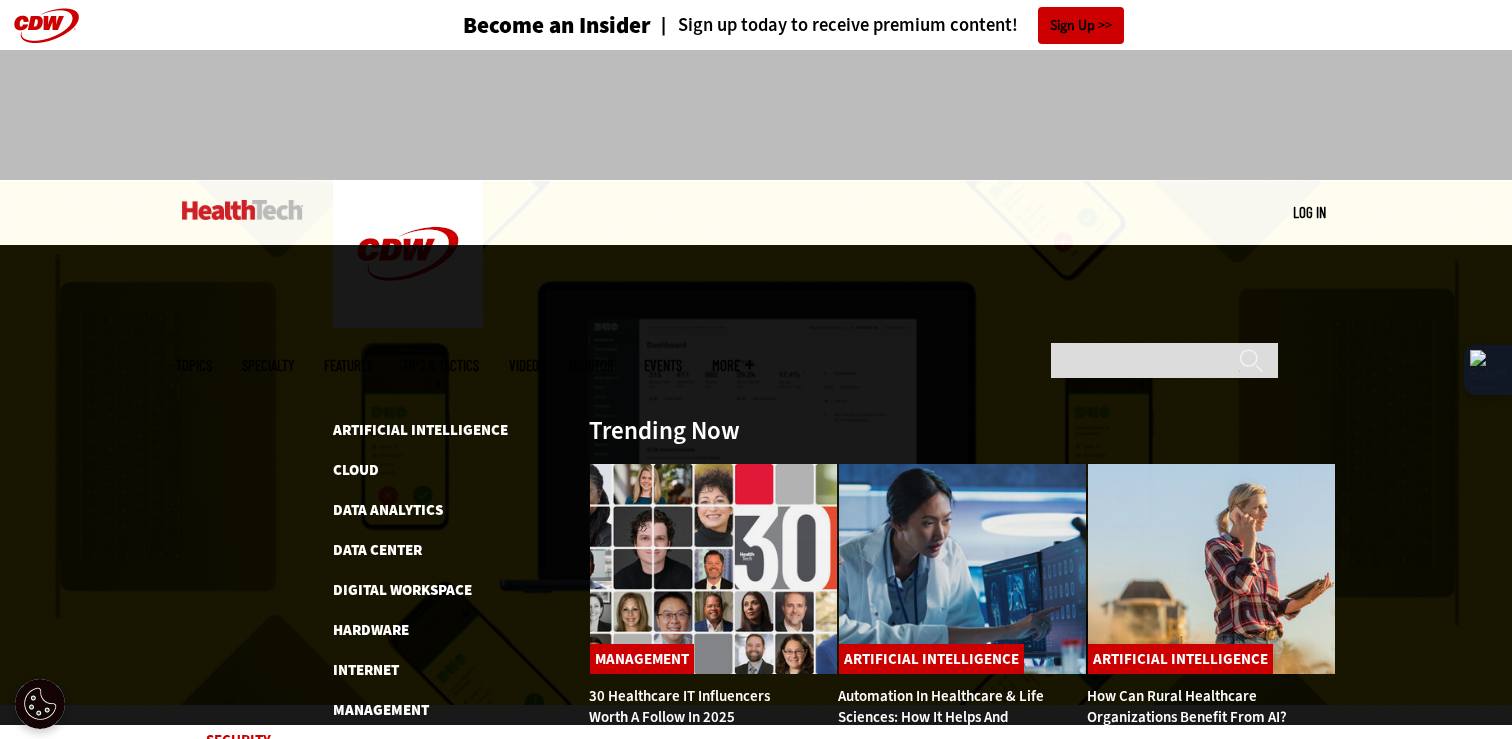 click at bounding box center (242, 210) 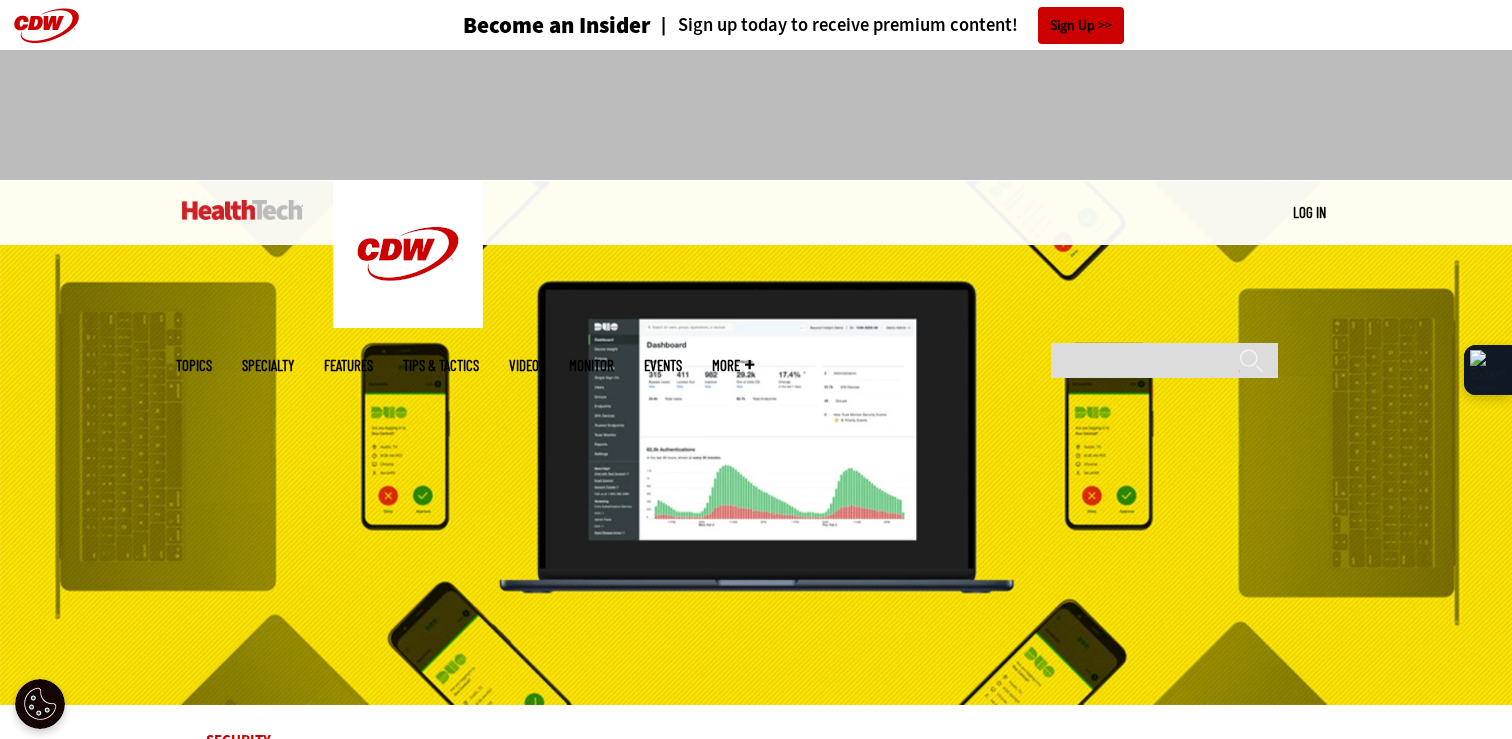 scroll, scrollTop: 0, scrollLeft: 0, axis: both 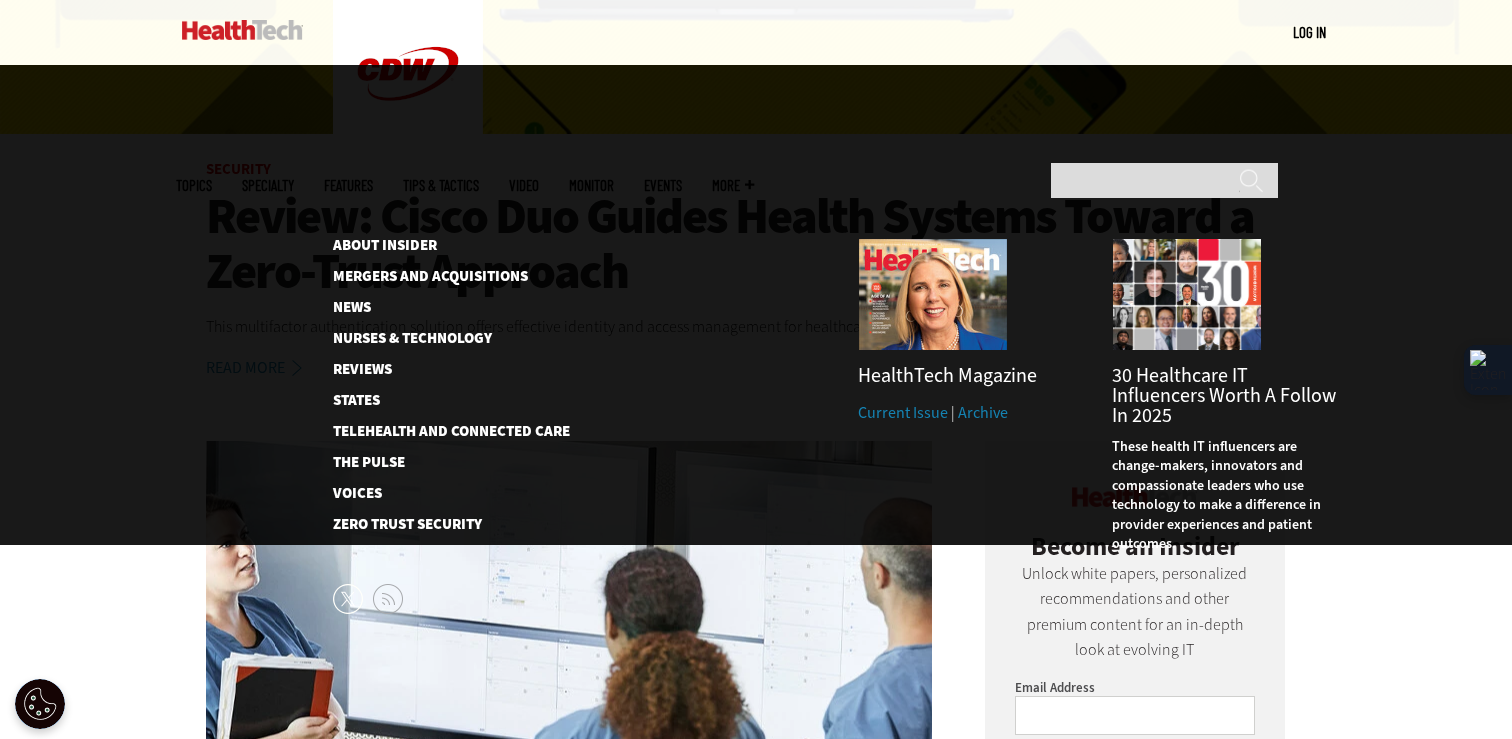 click on "More" at bounding box center [733, 185] 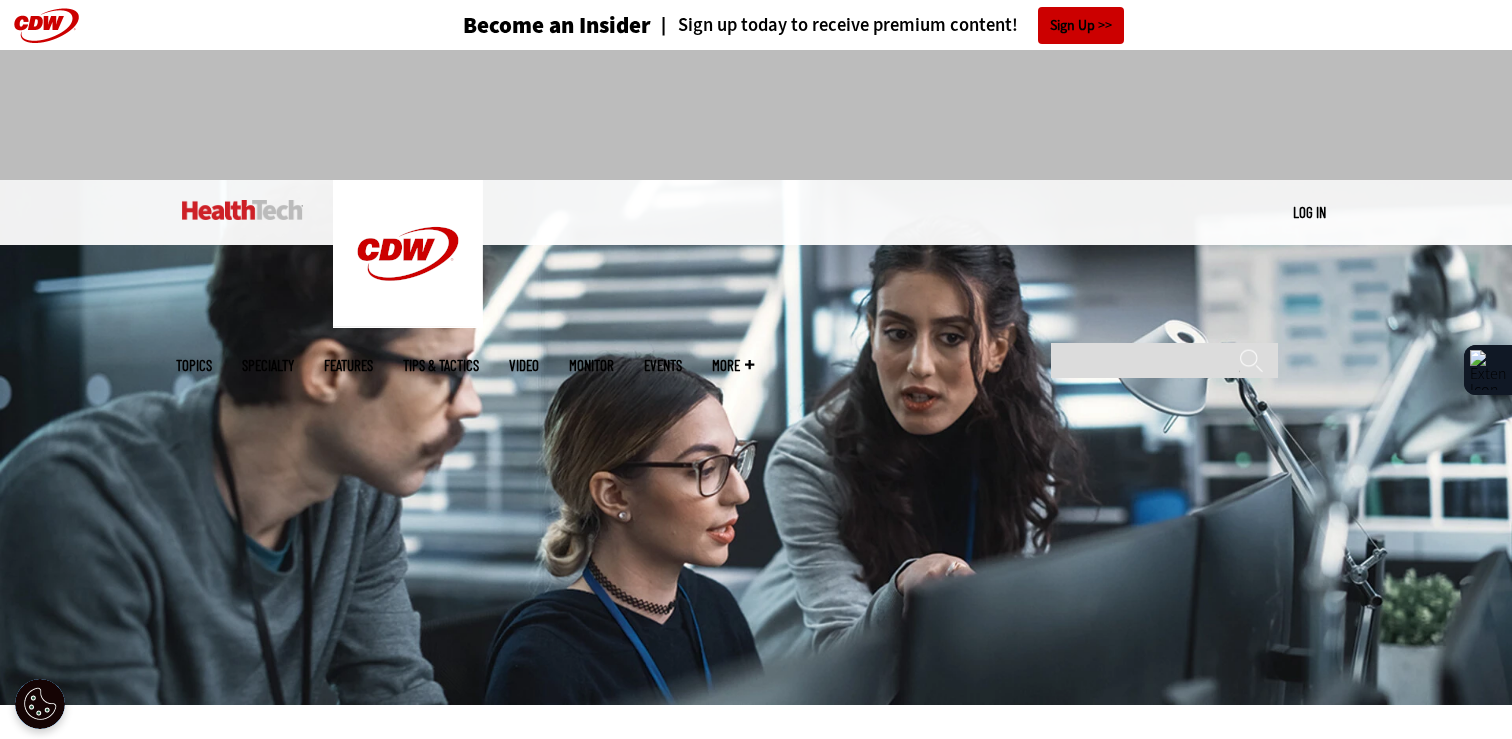 scroll, scrollTop: 0, scrollLeft: 0, axis: both 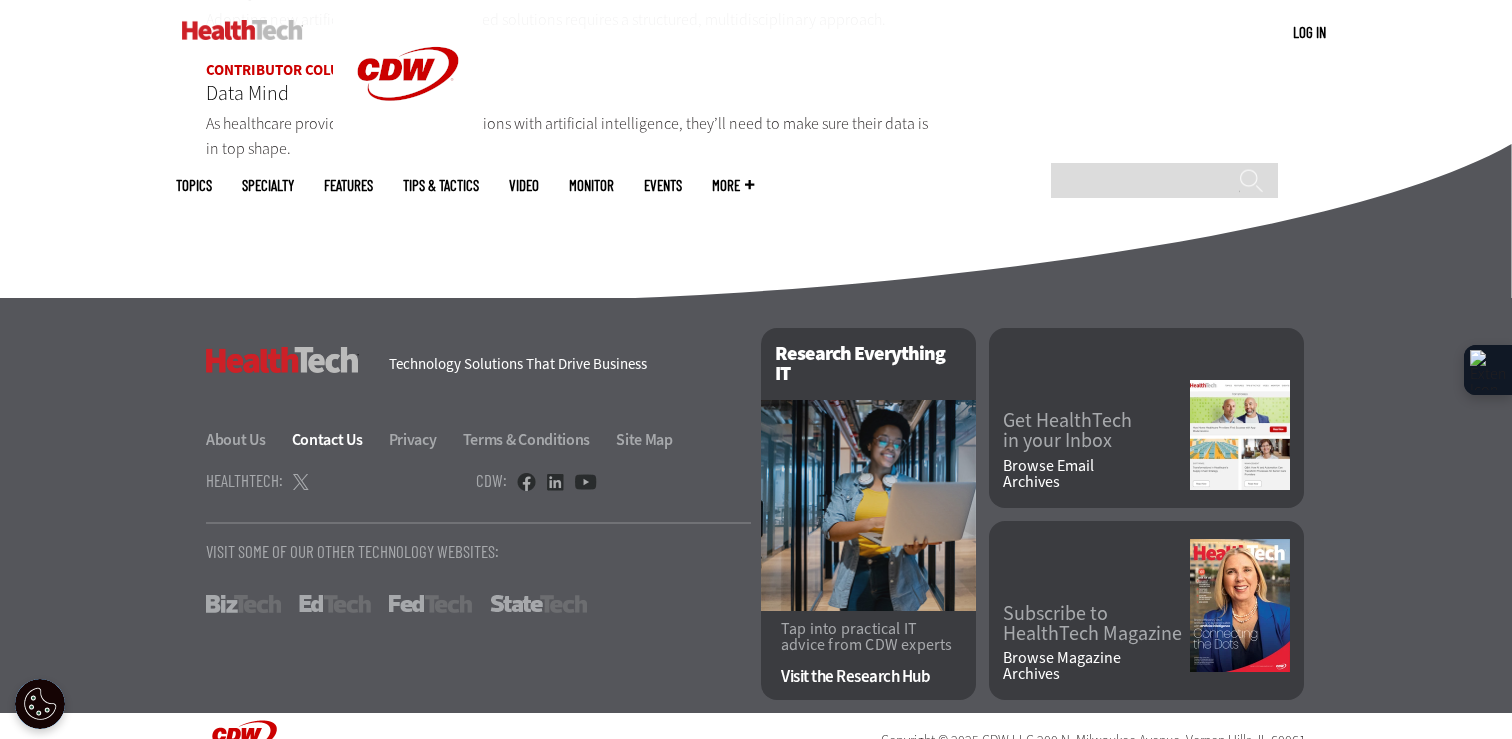 click on "Contact Us" at bounding box center [339, 439] 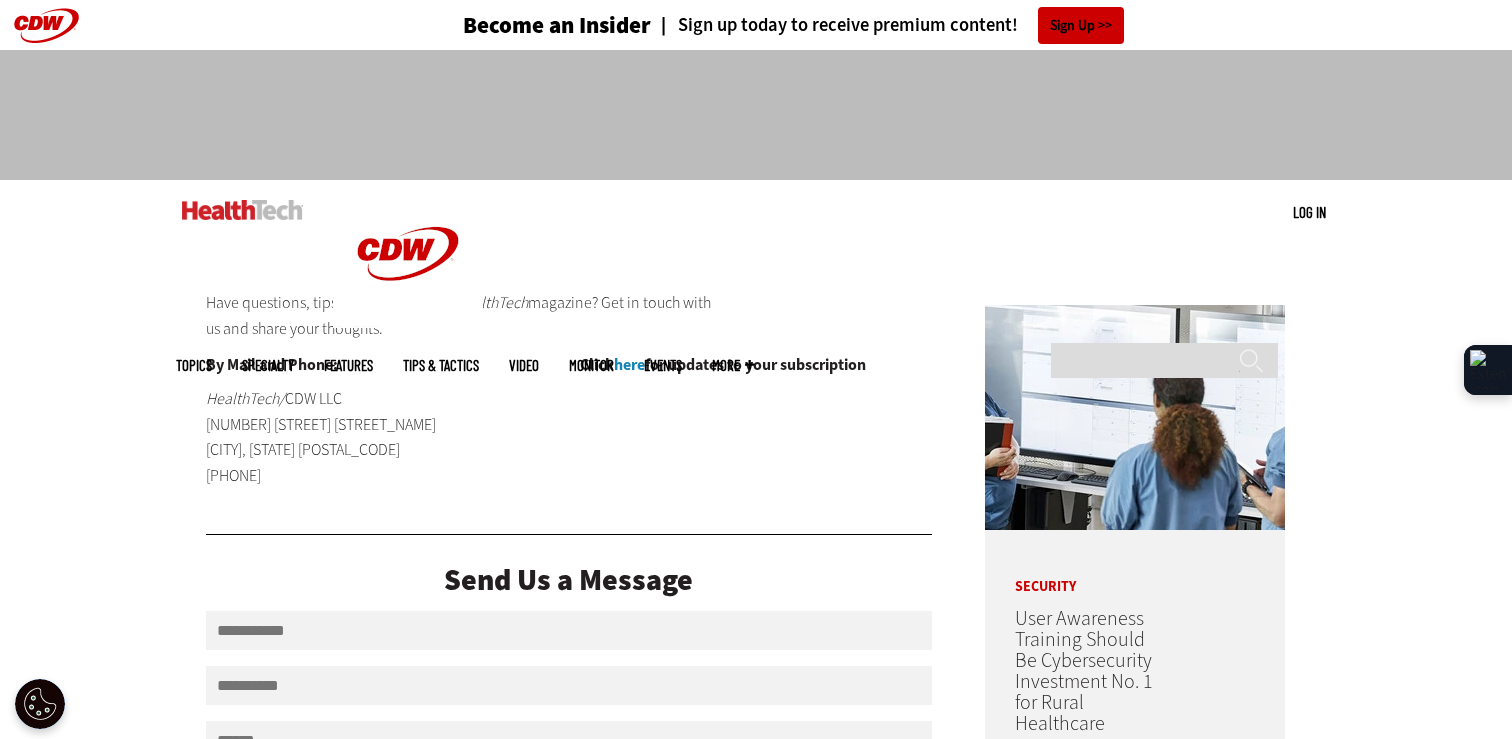 scroll, scrollTop: 0, scrollLeft: 0, axis: both 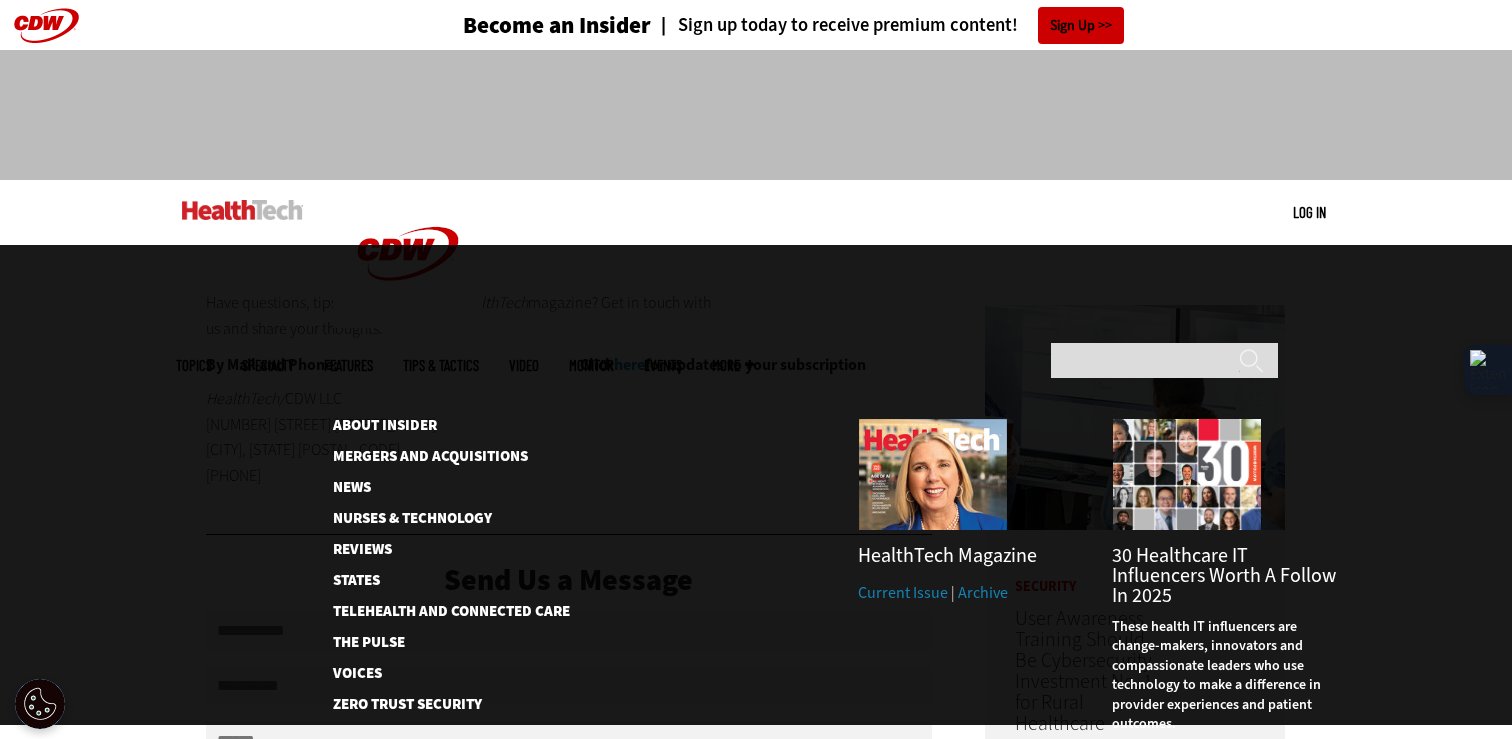 click on "More" at bounding box center [733, 365] 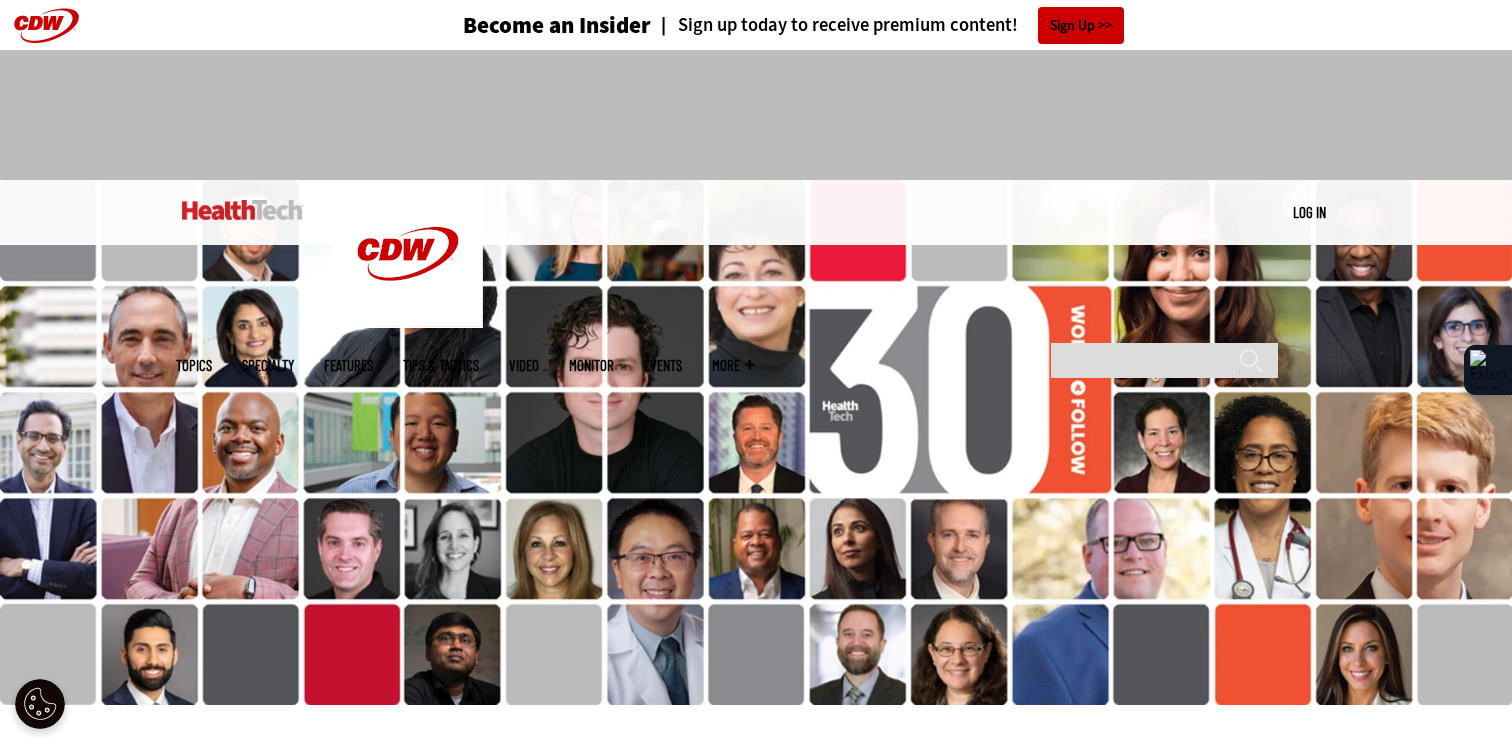 scroll, scrollTop: 0, scrollLeft: 0, axis: both 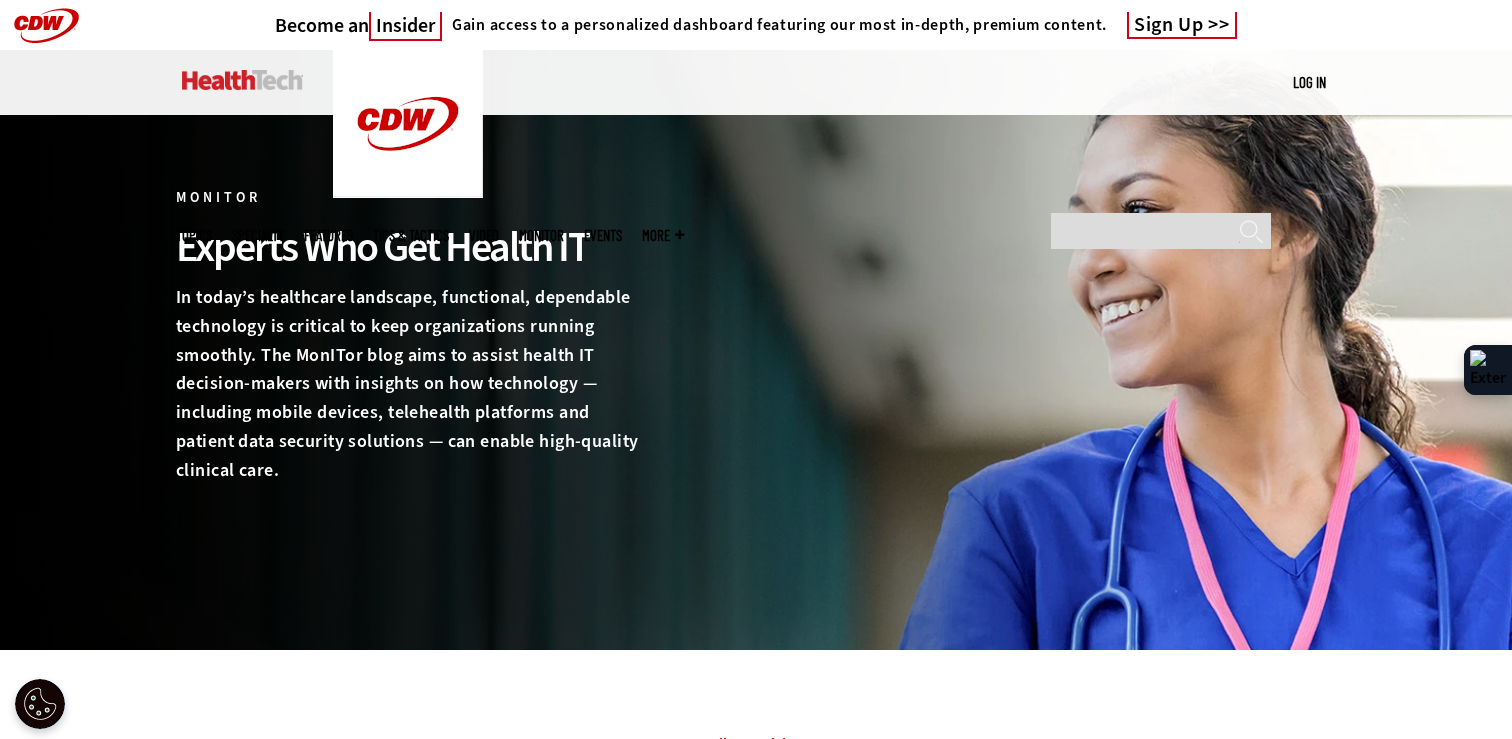 click at bounding box center [242, 80] 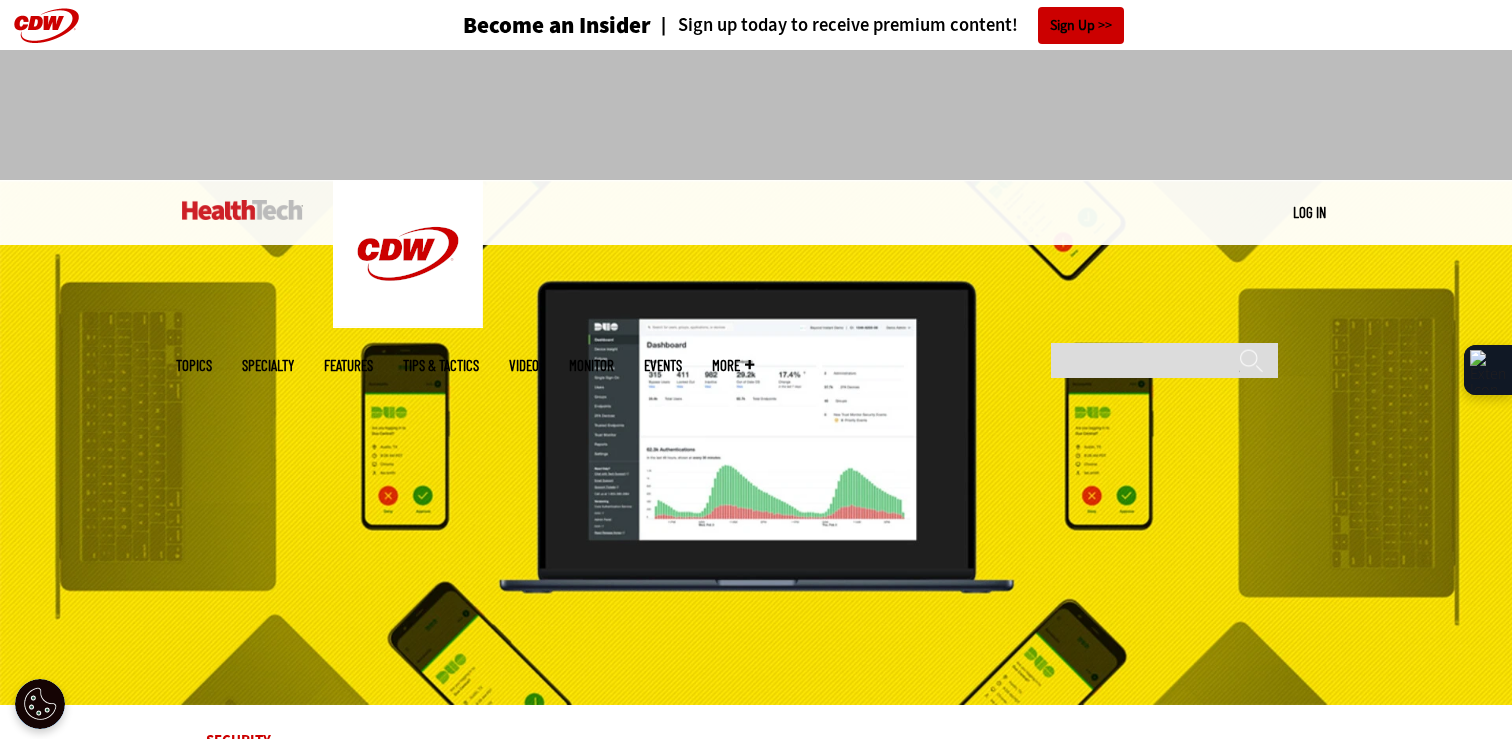 scroll, scrollTop: 0, scrollLeft: 0, axis: both 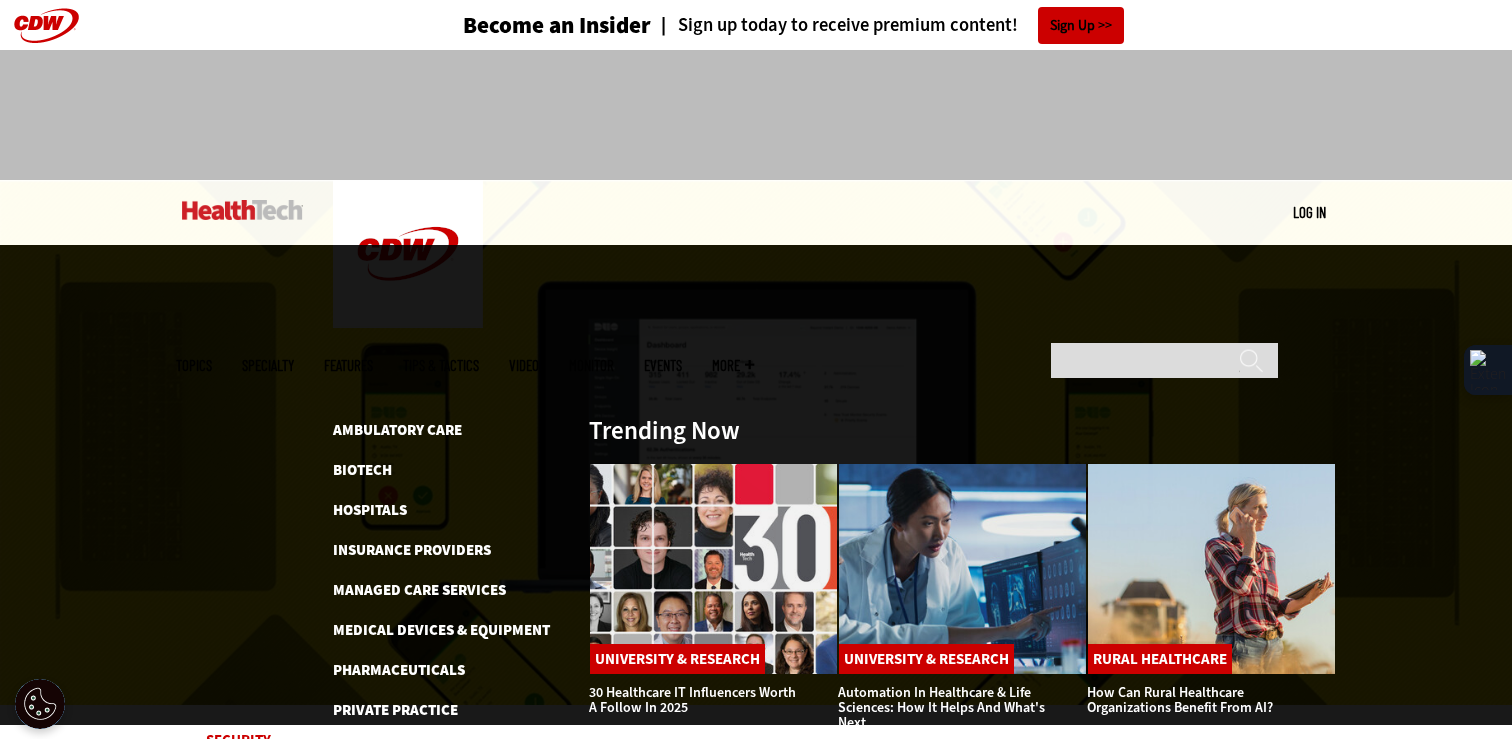 click on "Features" at bounding box center [348, 365] 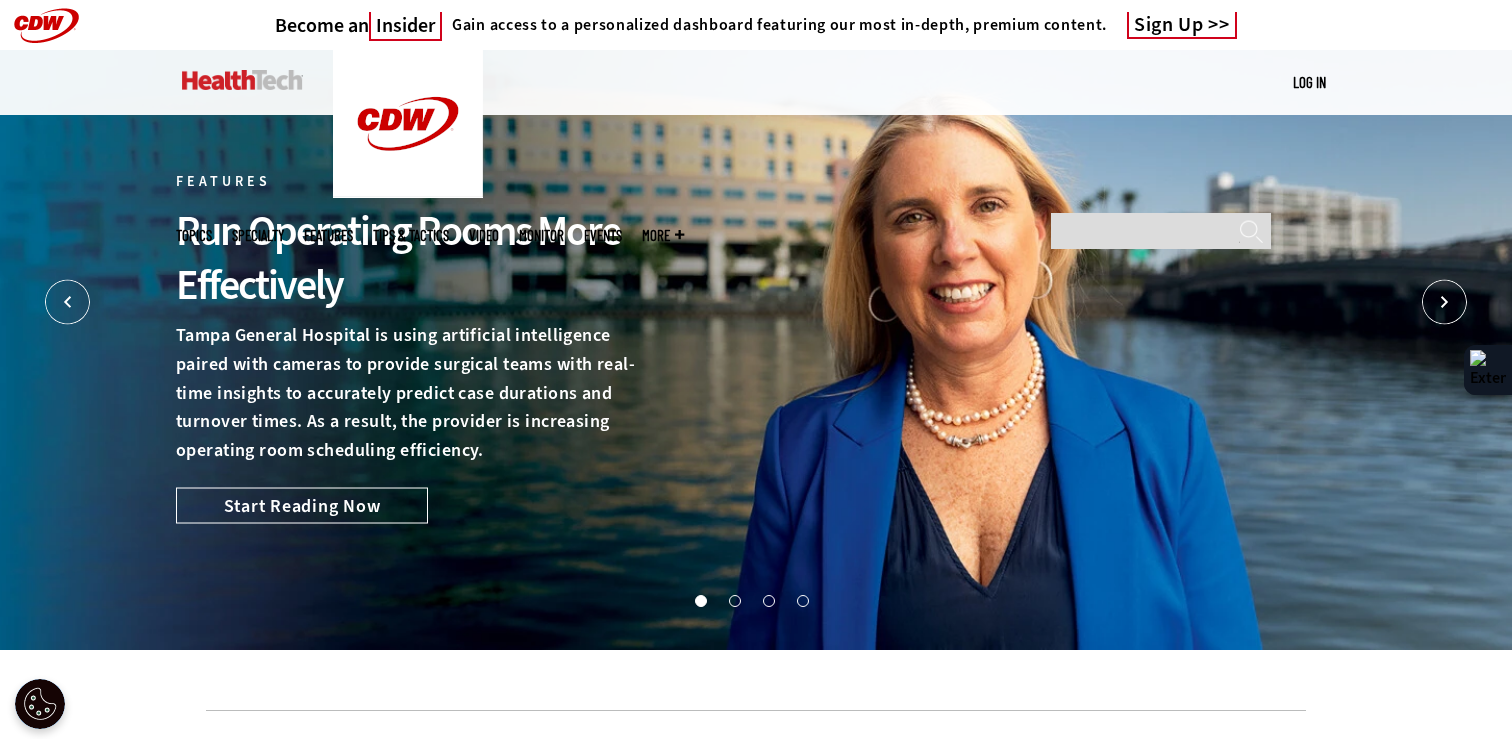 scroll, scrollTop: 0, scrollLeft: 0, axis: both 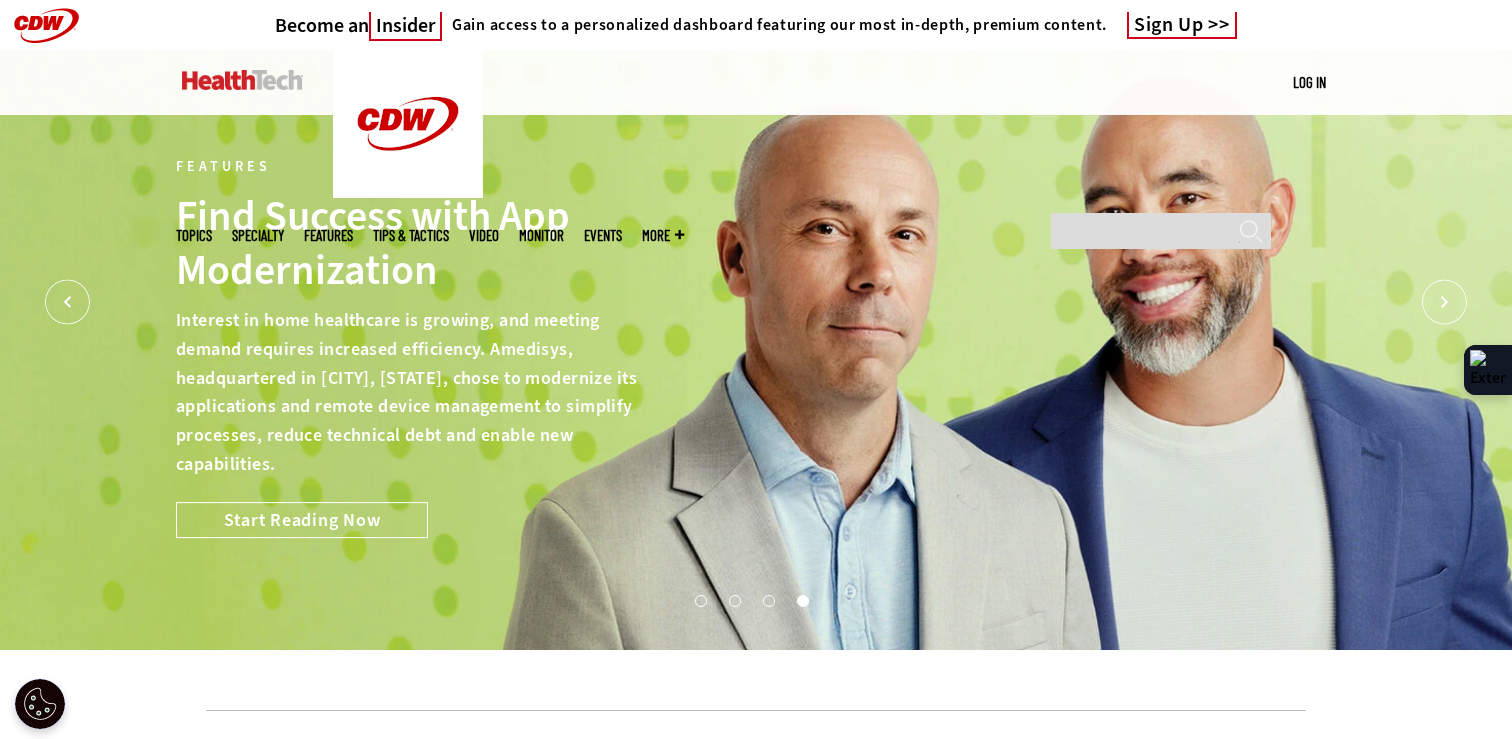 click on "Gain access to a personalized dashboard featuring our most in-depth, premium content." at bounding box center (779, 25) 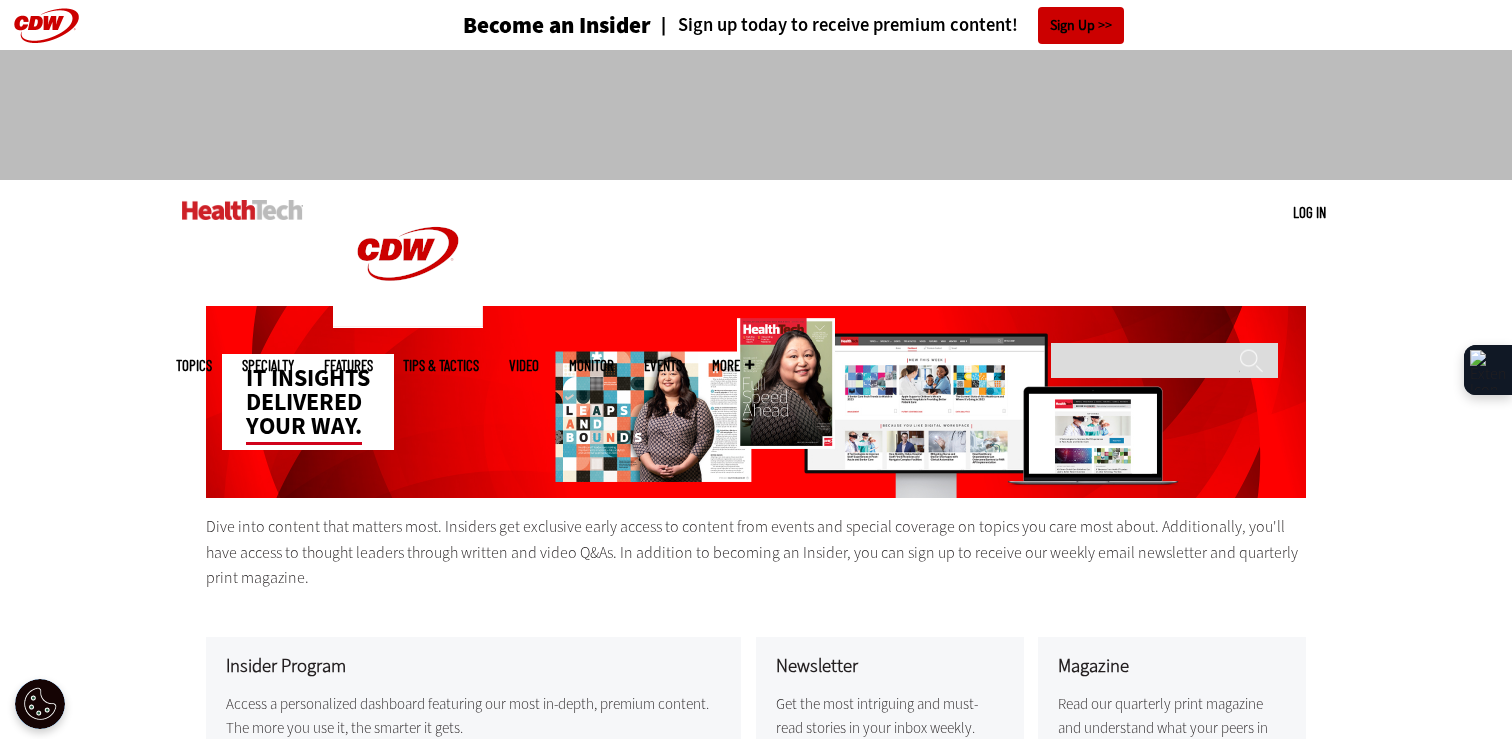 scroll, scrollTop: 0, scrollLeft: 0, axis: both 